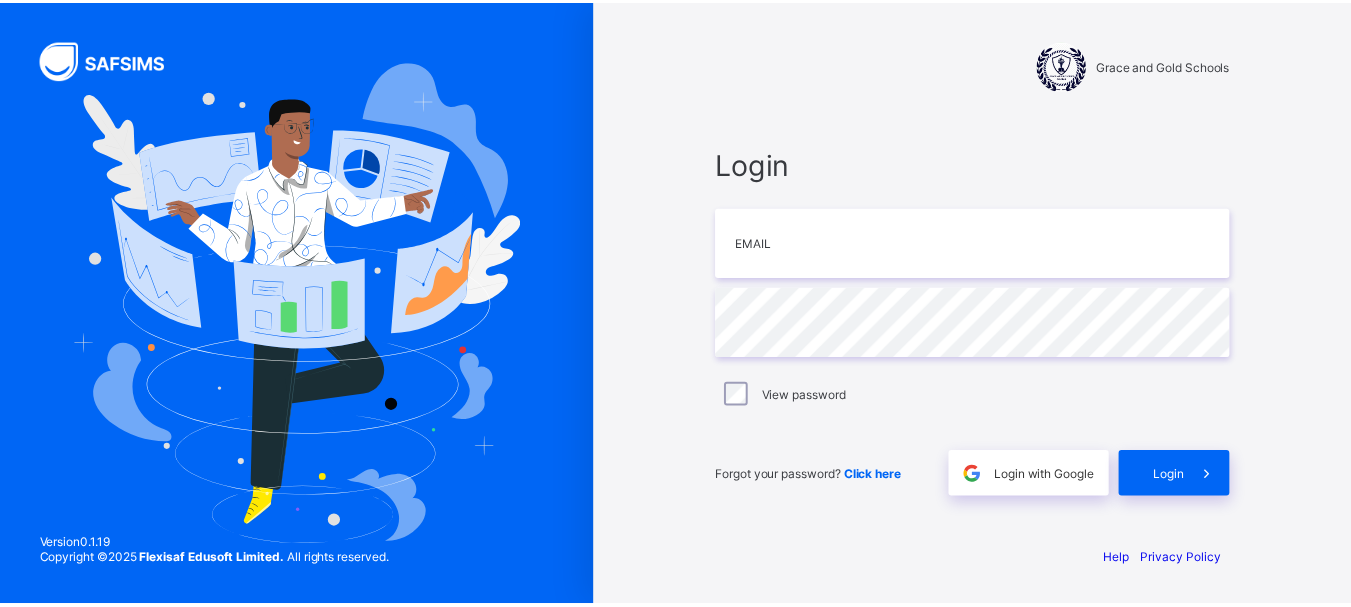 scroll, scrollTop: 0, scrollLeft: 0, axis: both 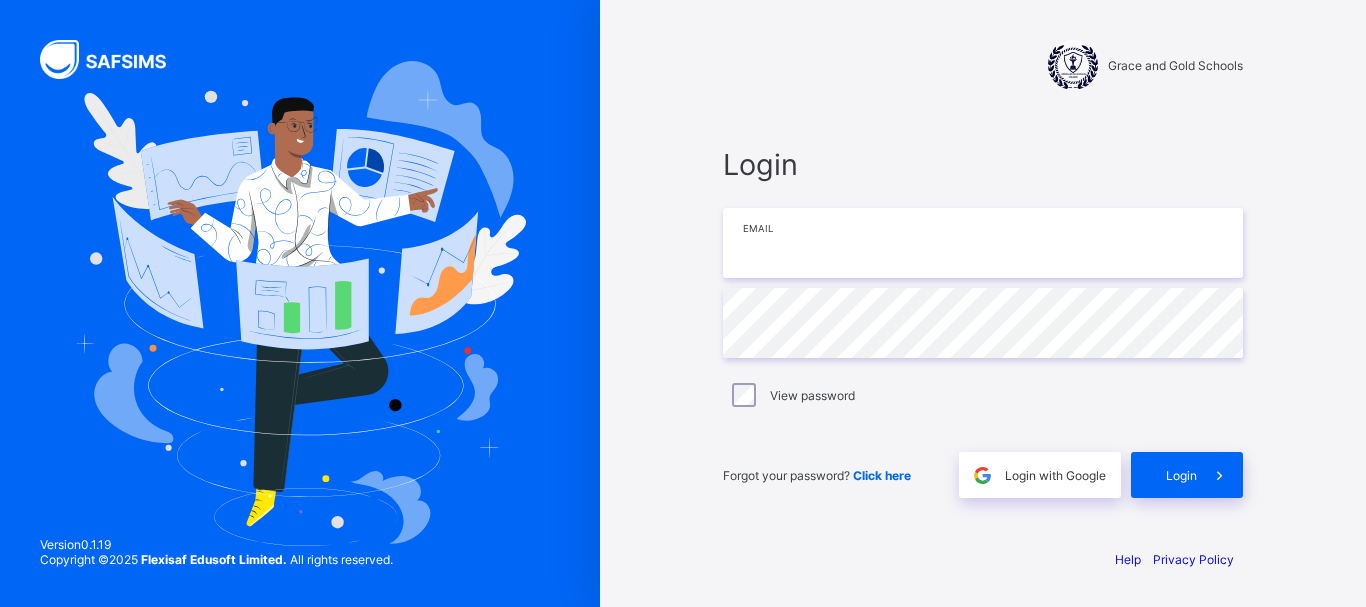 type on "**********" 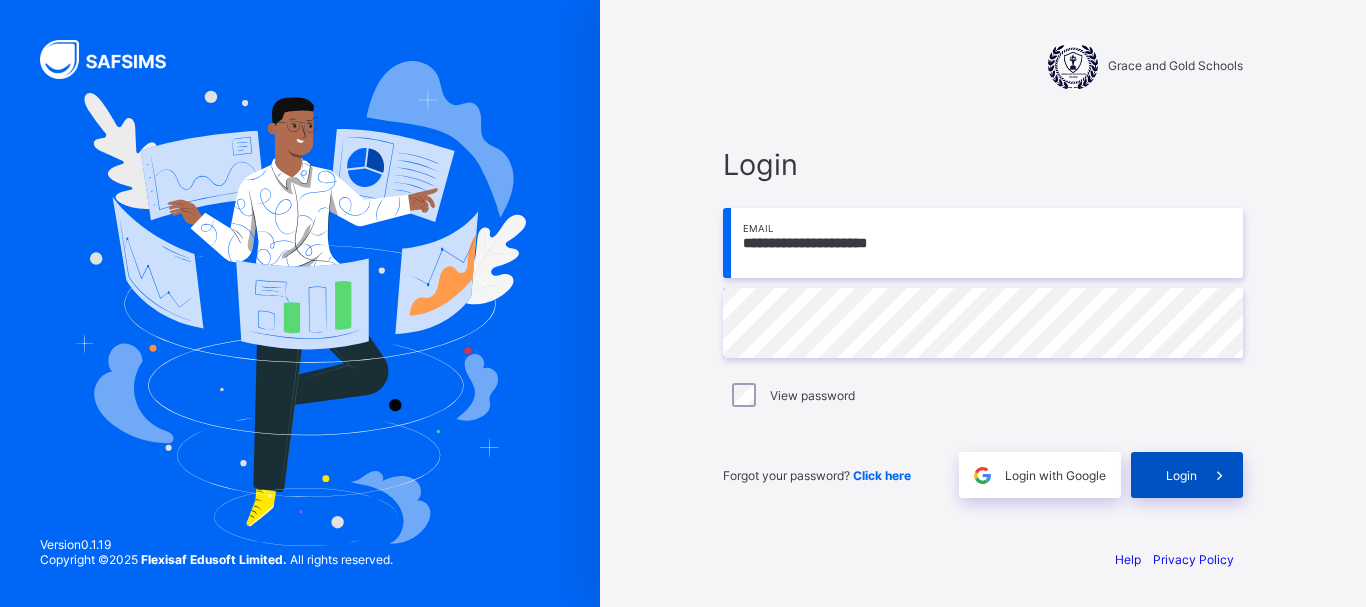 click on "Login" at bounding box center [1187, 475] 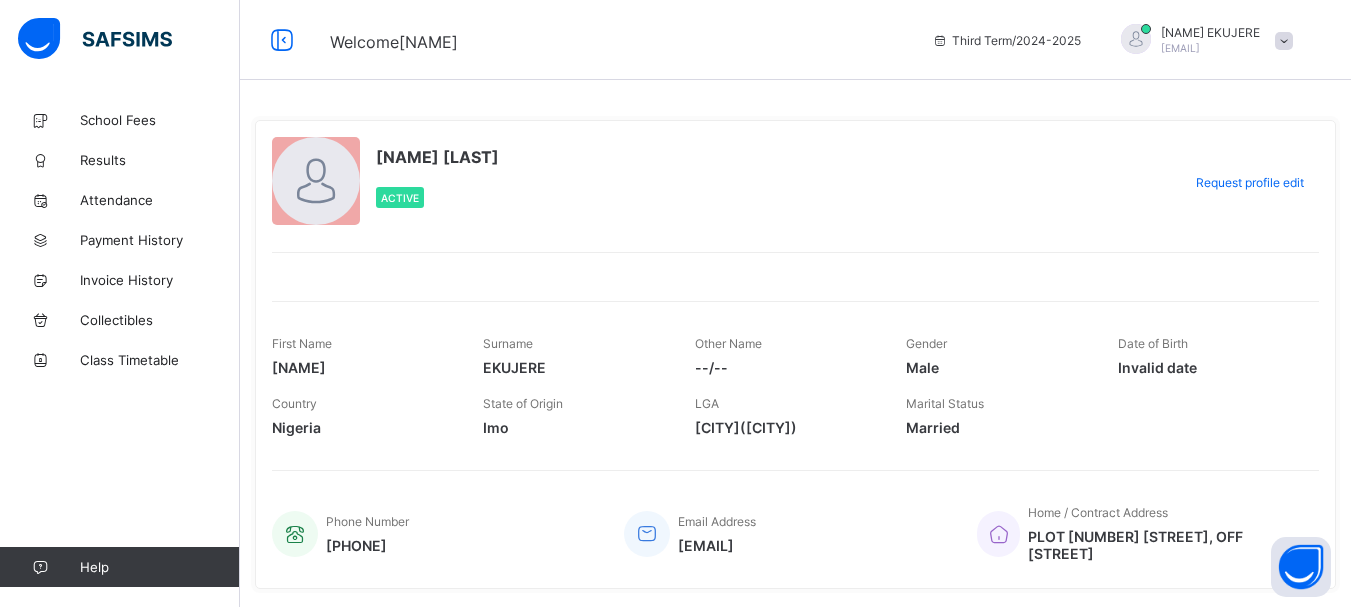 scroll, scrollTop: 62, scrollLeft: 0, axis: vertical 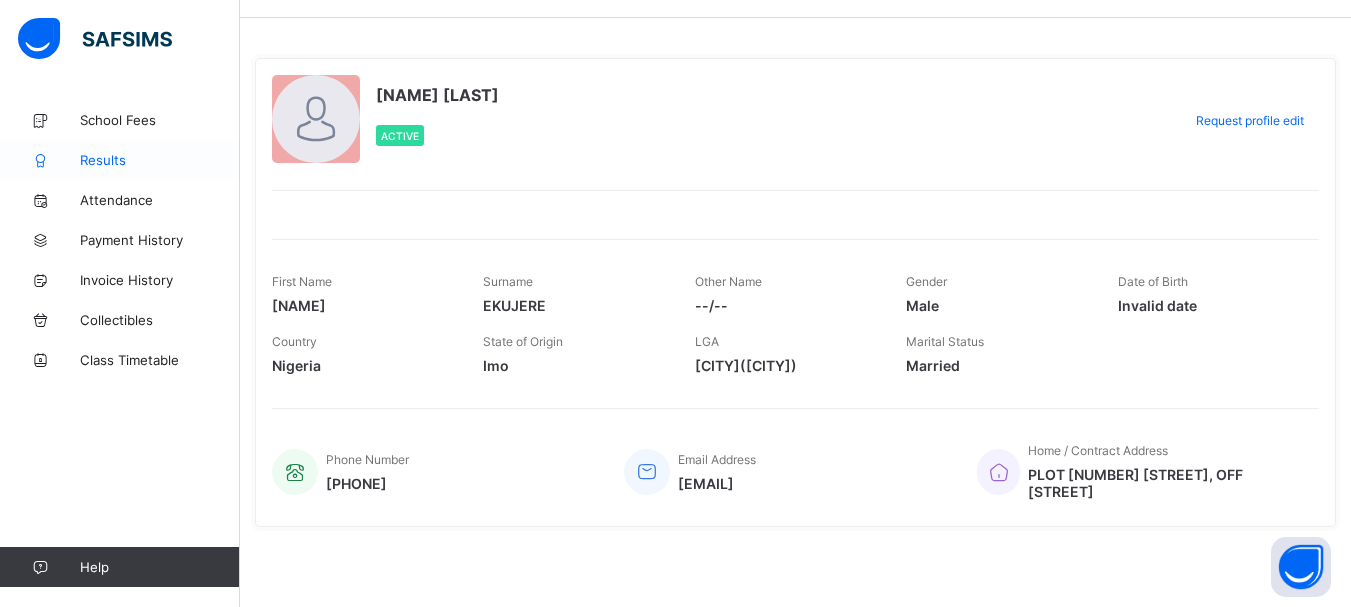 click on "Results" at bounding box center (160, 160) 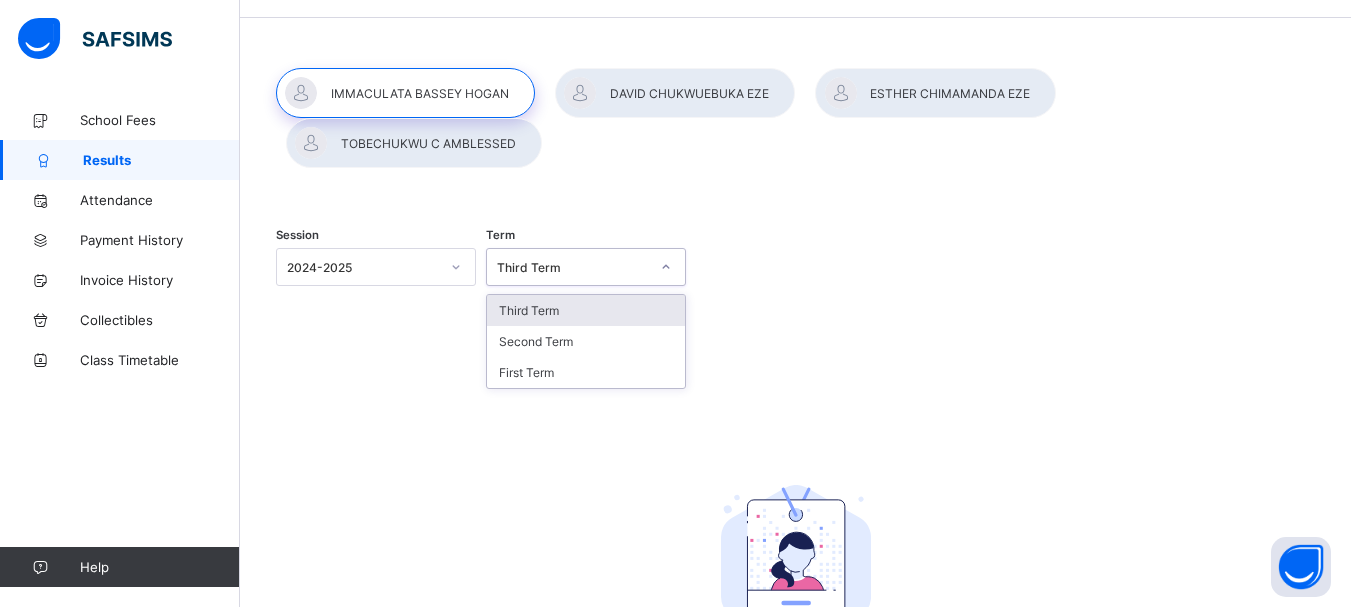 click on "Third Term" at bounding box center [567, 267] 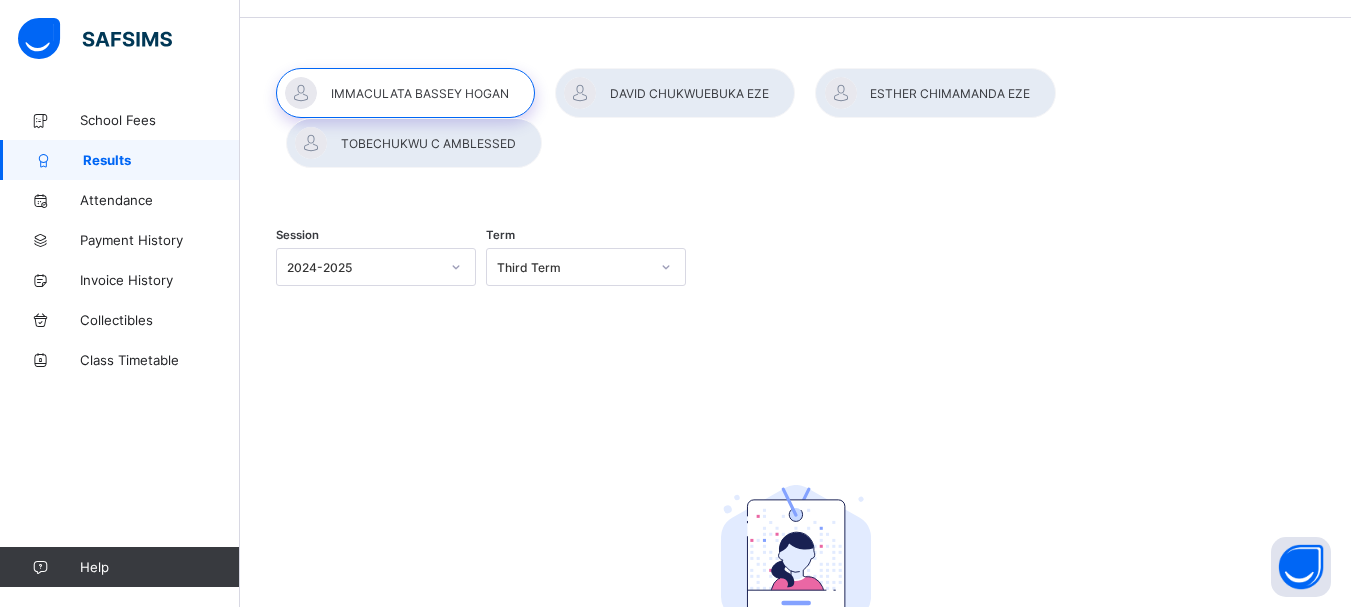click at bounding box center (675, 93) 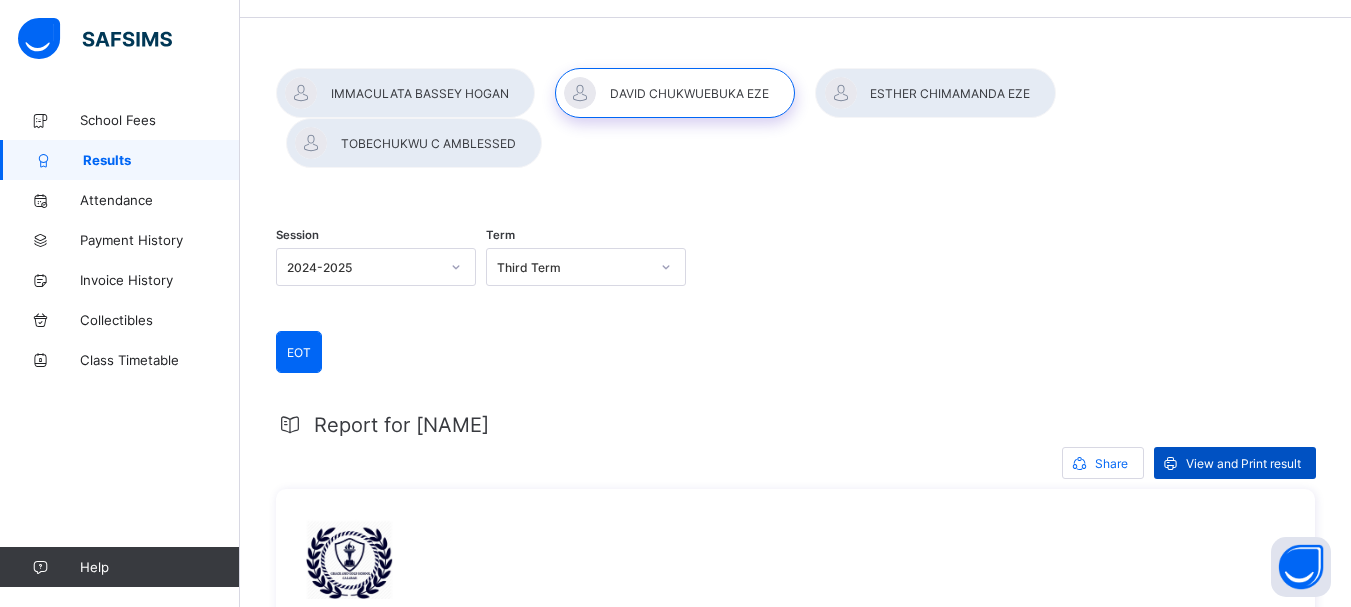 click on "View and Print result" at bounding box center (1235, 463) 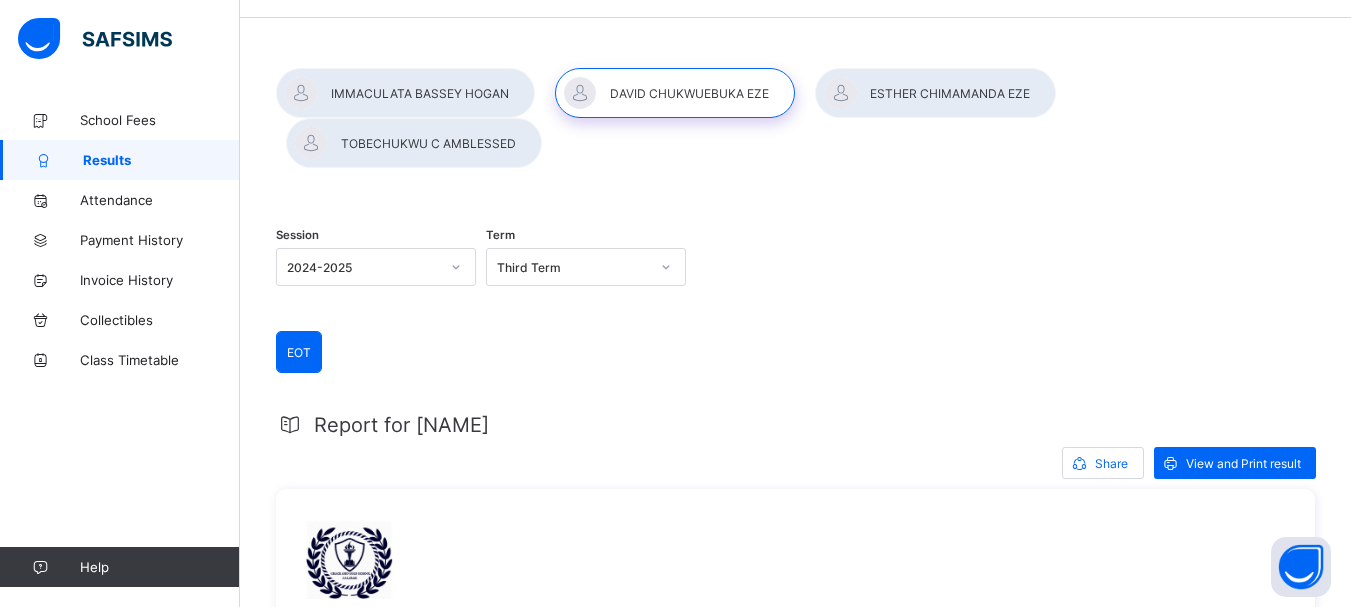 click at bounding box center (935, 93) 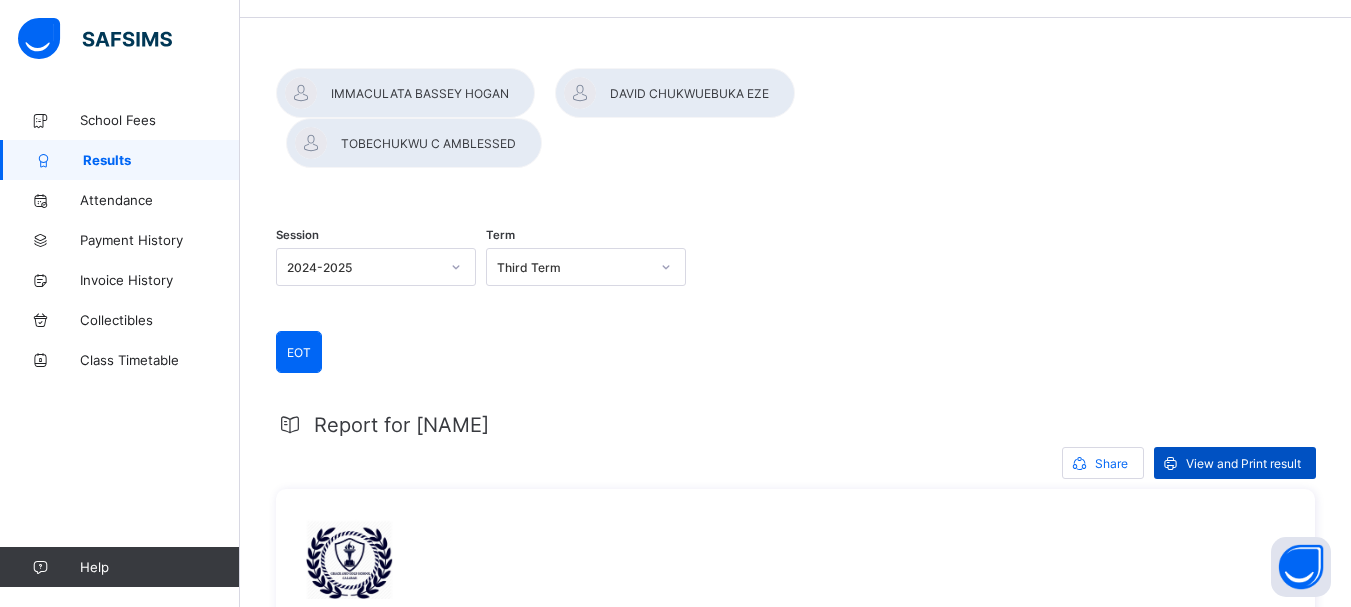 click on "View and Print result" at bounding box center [1243, 463] 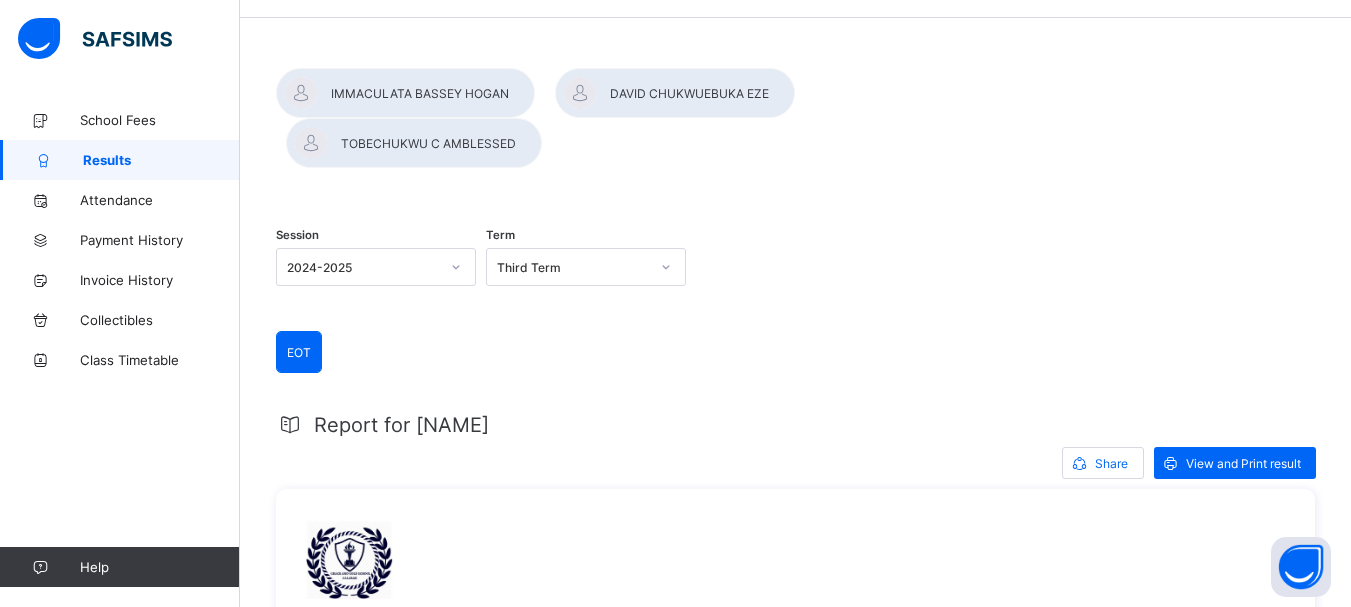 click at bounding box center [414, 143] 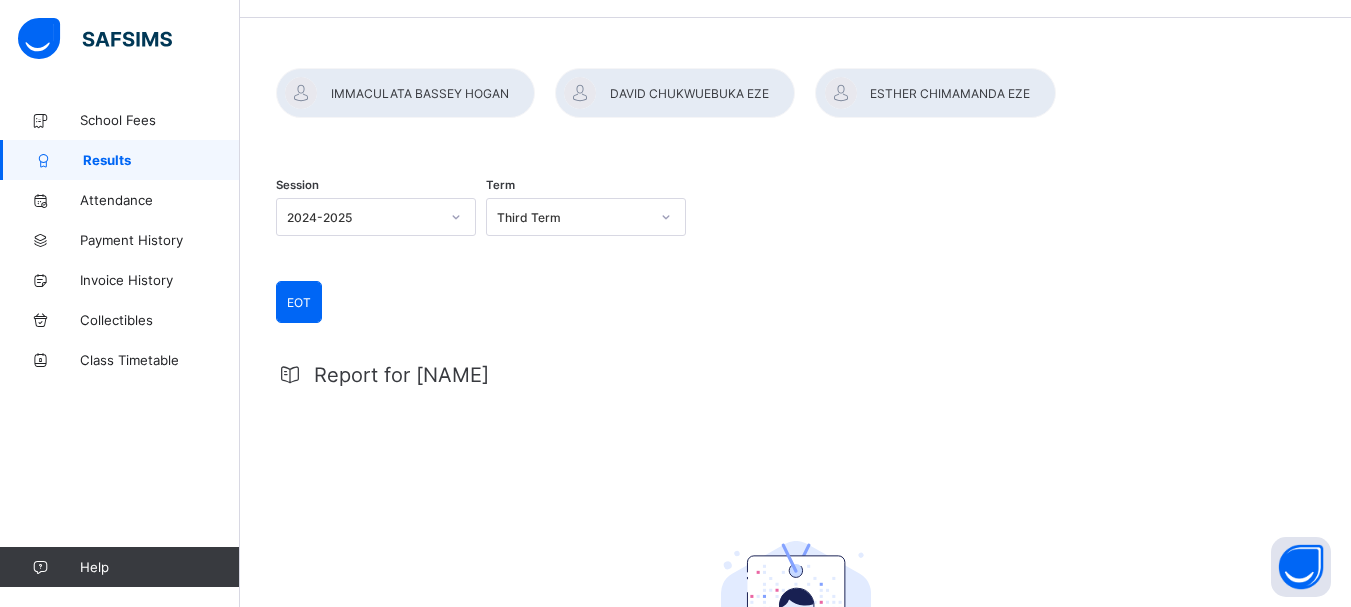 scroll, scrollTop: 352, scrollLeft: 0, axis: vertical 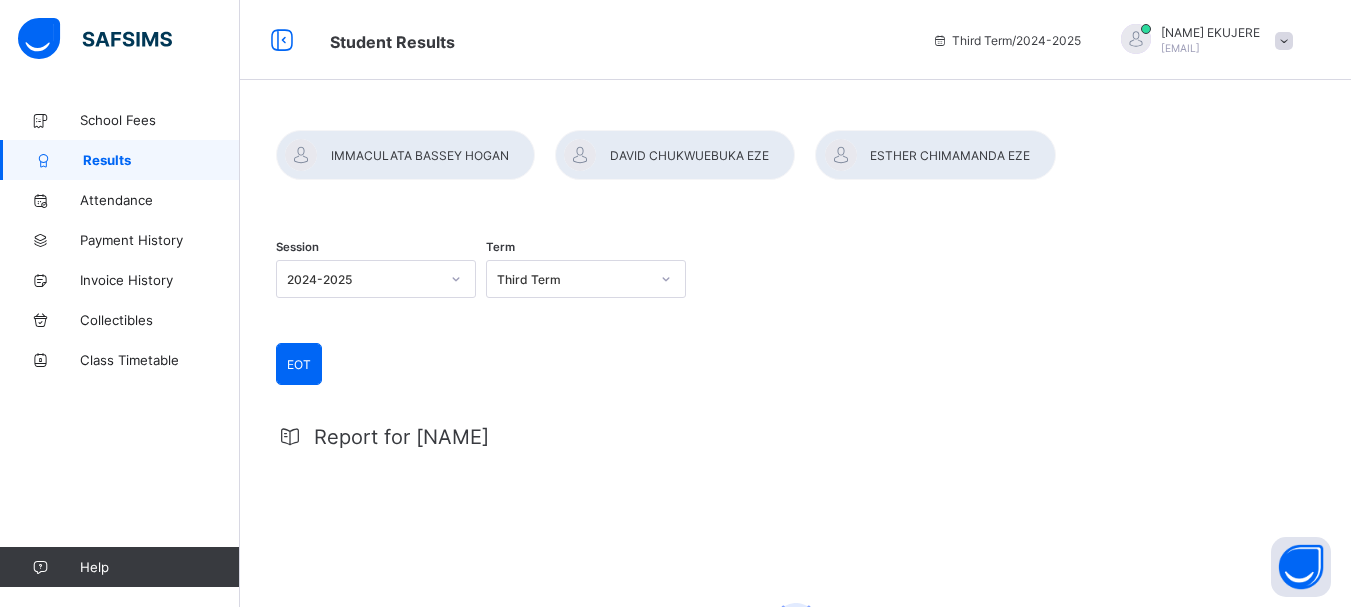 click at bounding box center [405, 155] 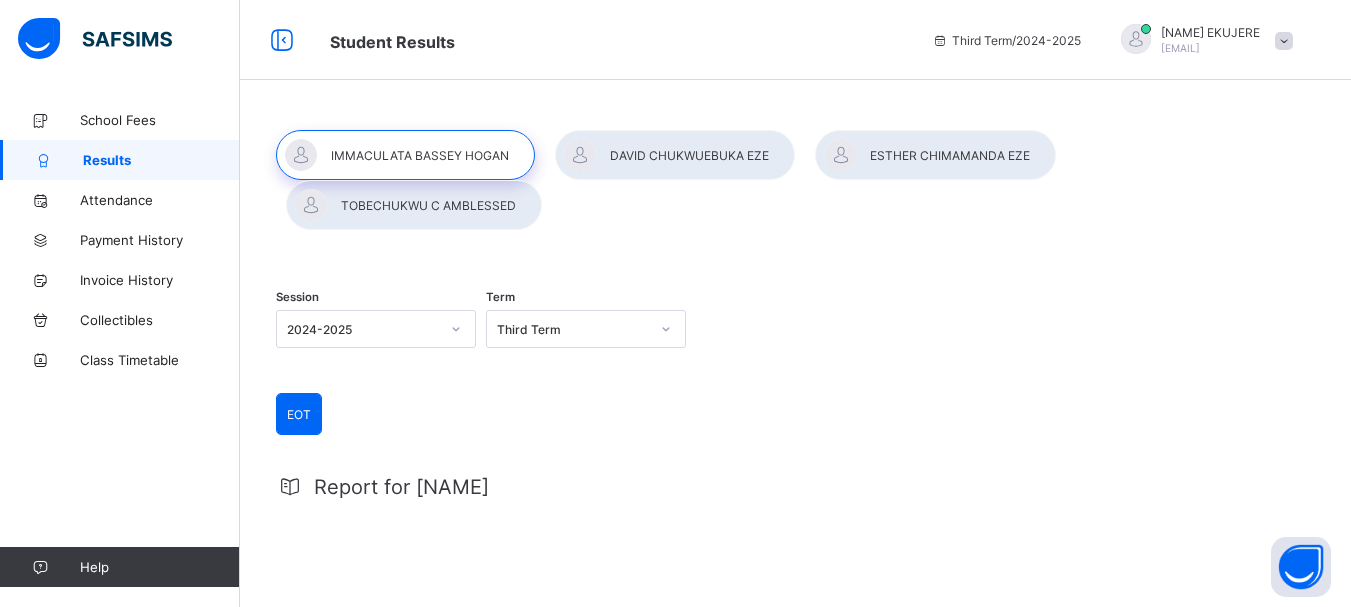 scroll, scrollTop: 352, scrollLeft: 0, axis: vertical 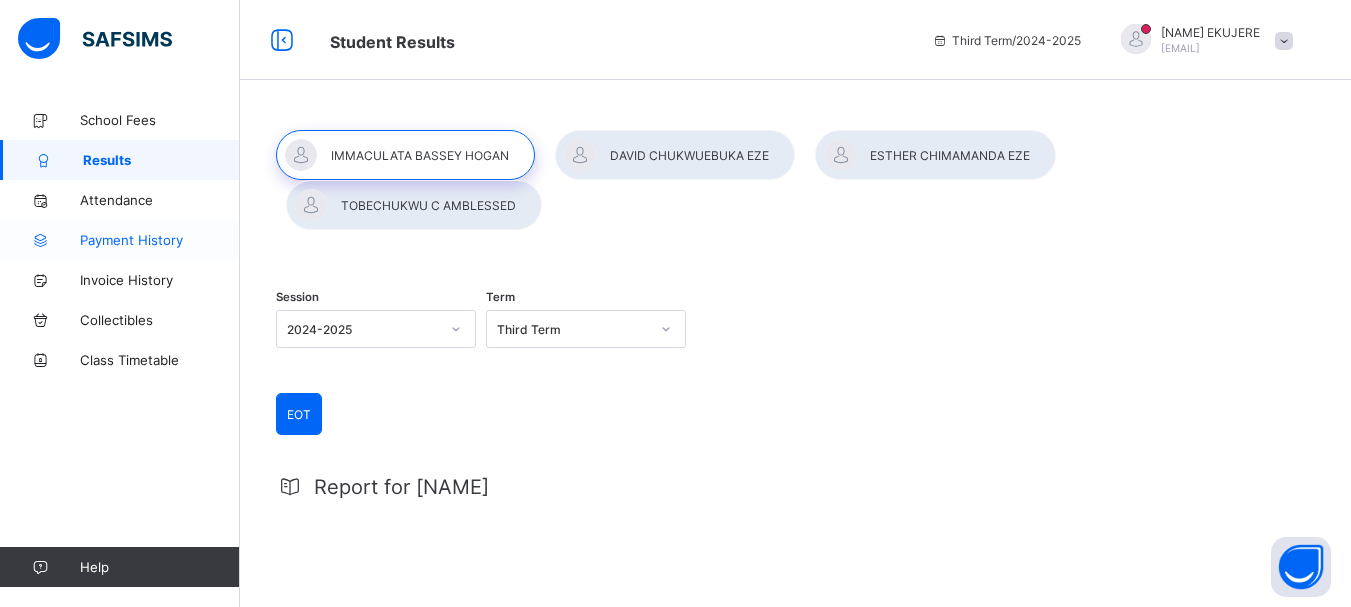 click on "Payment History" at bounding box center [160, 240] 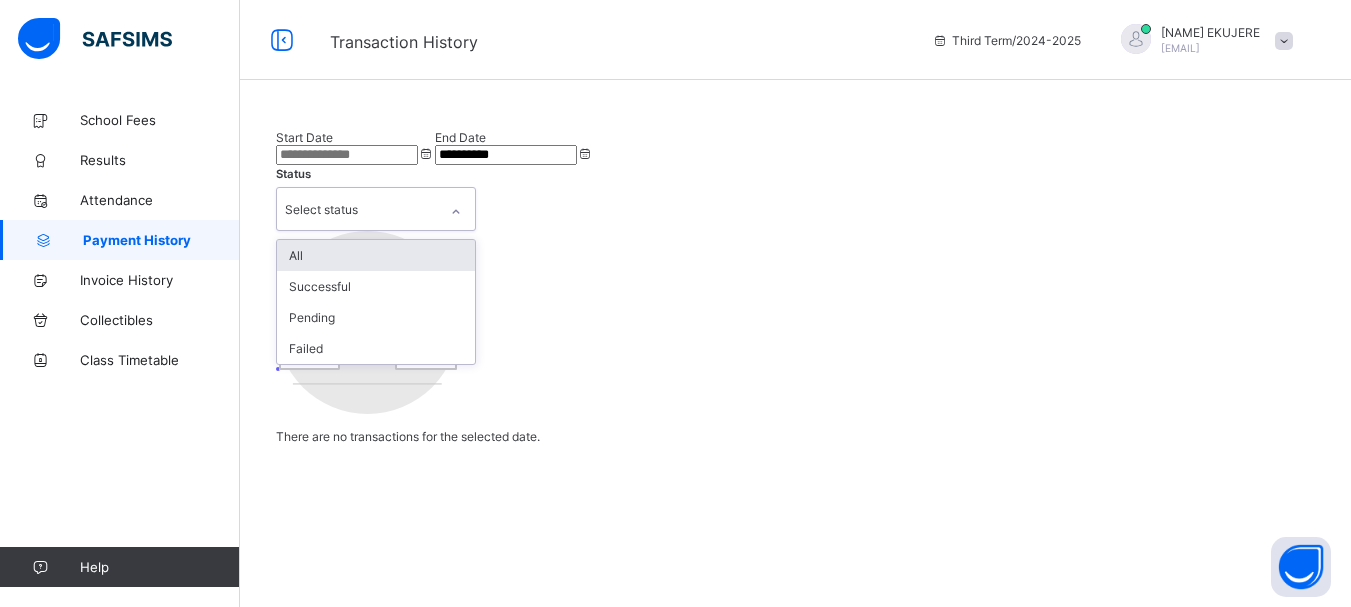 click on "Select status" at bounding box center [321, 209] 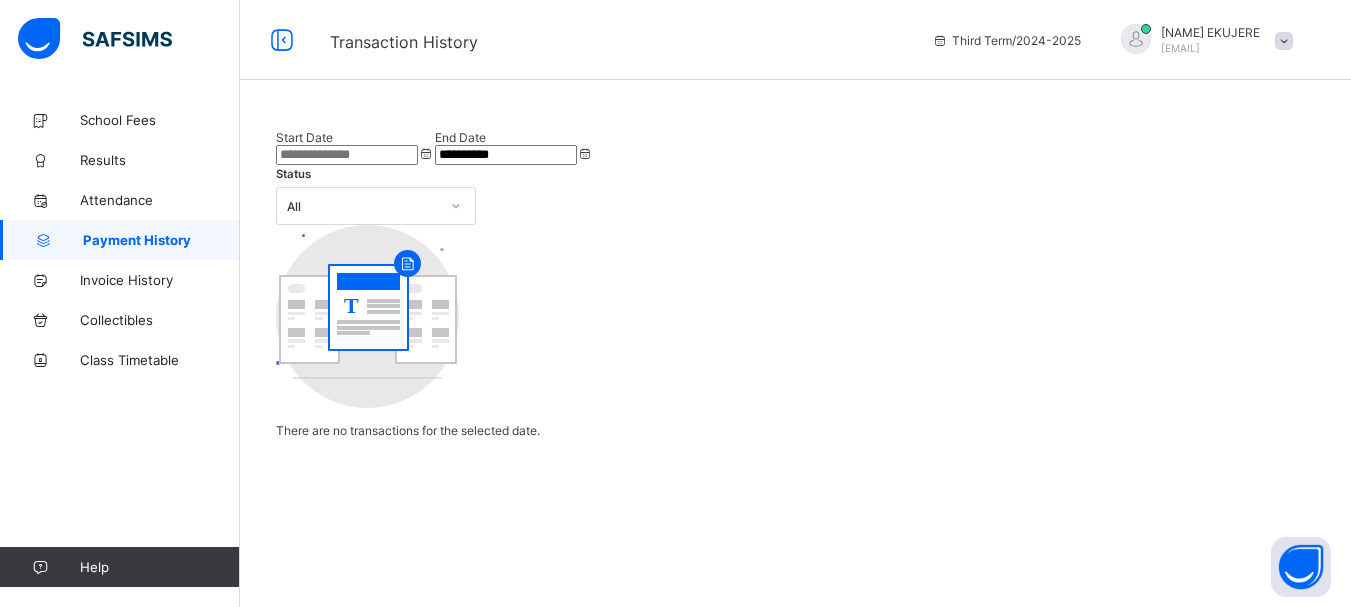 click at bounding box center (347, 155) 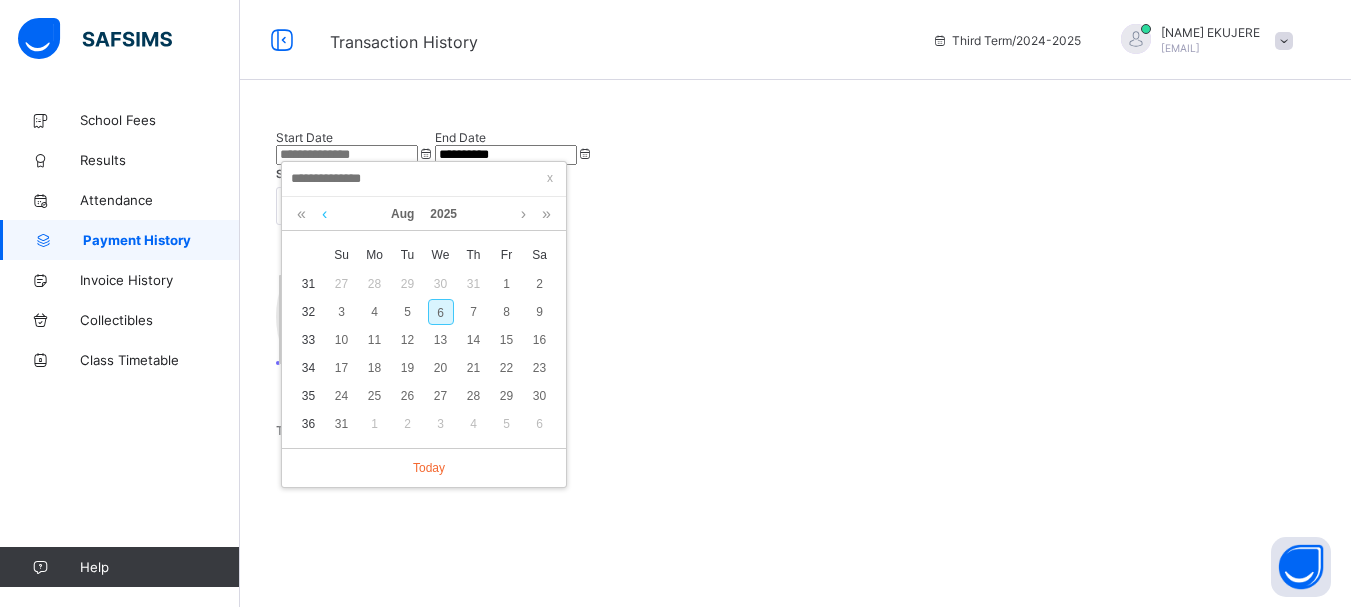 click at bounding box center (324, 214) 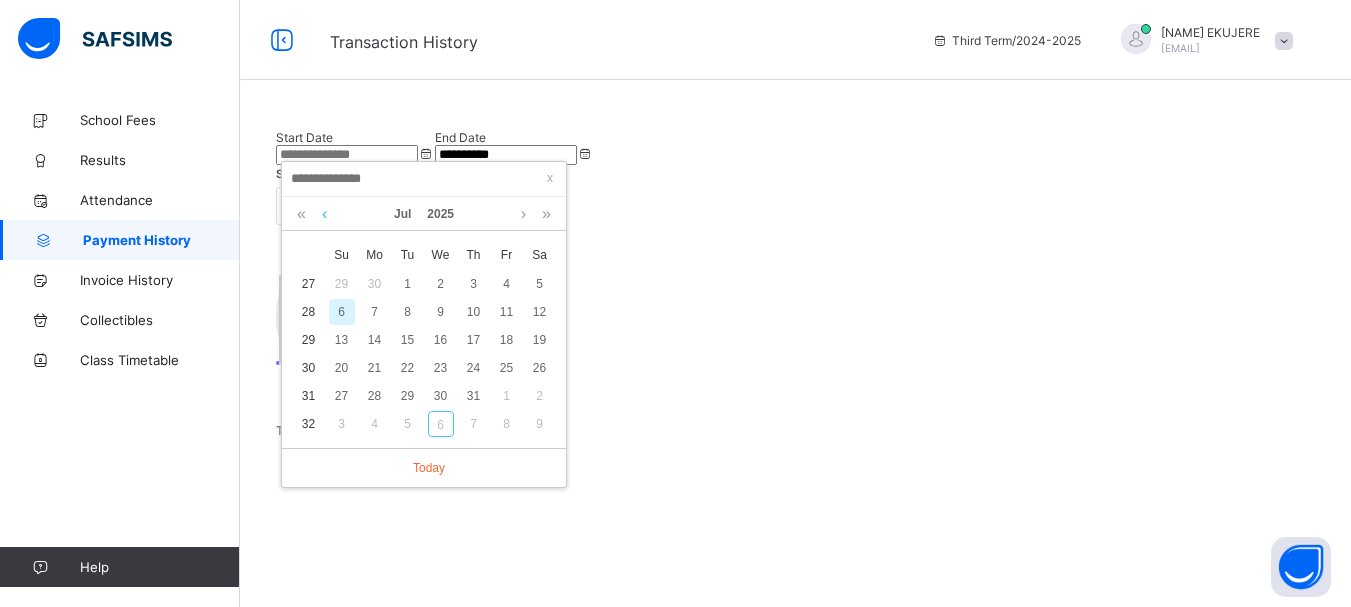 click at bounding box center [324, 214] 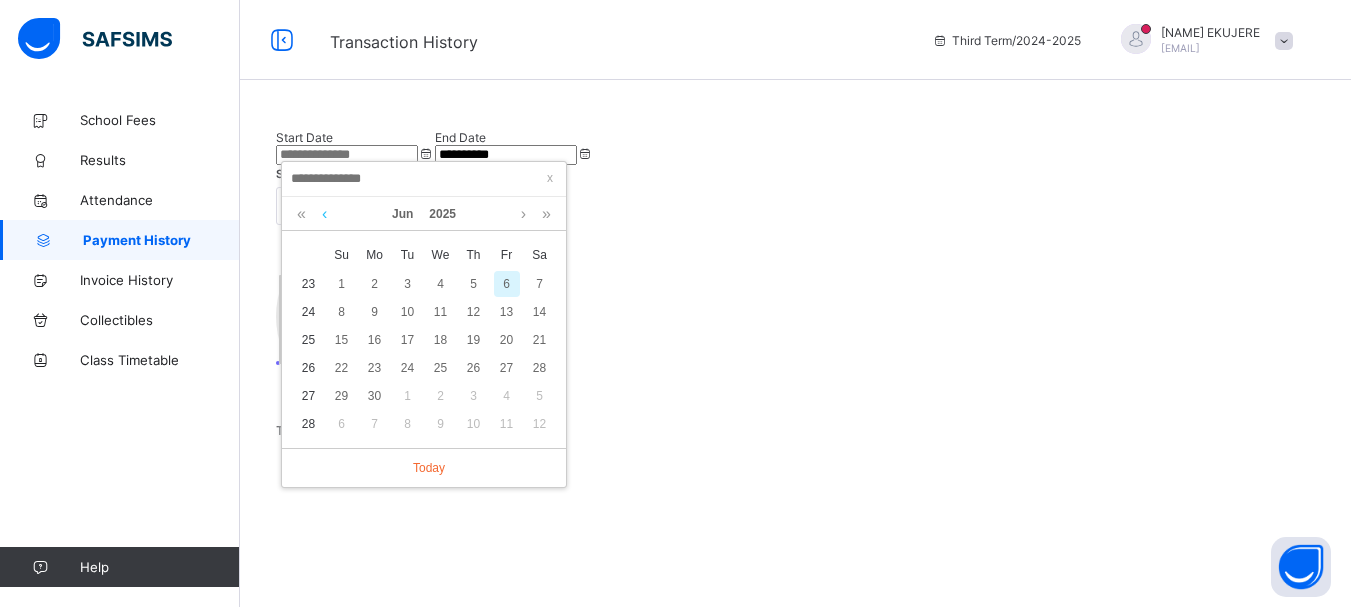 click at bounding box center (324, 214) 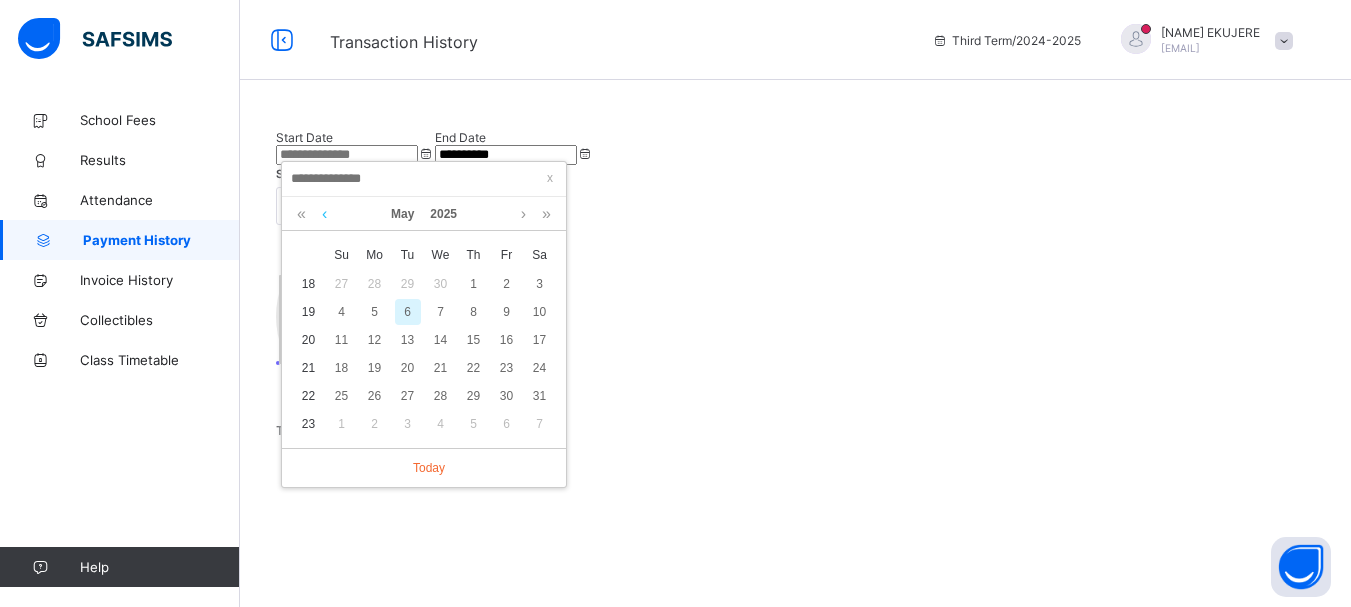 click at bounding box center (324, 214) 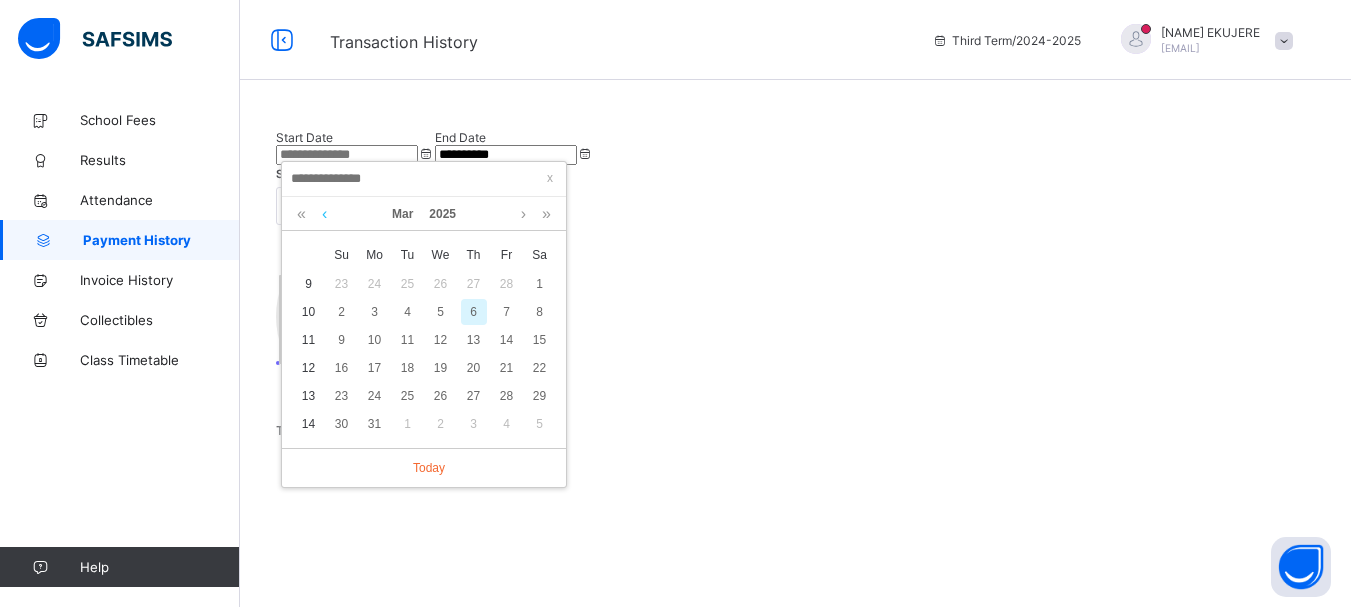 click at bounding box center (324, 214) 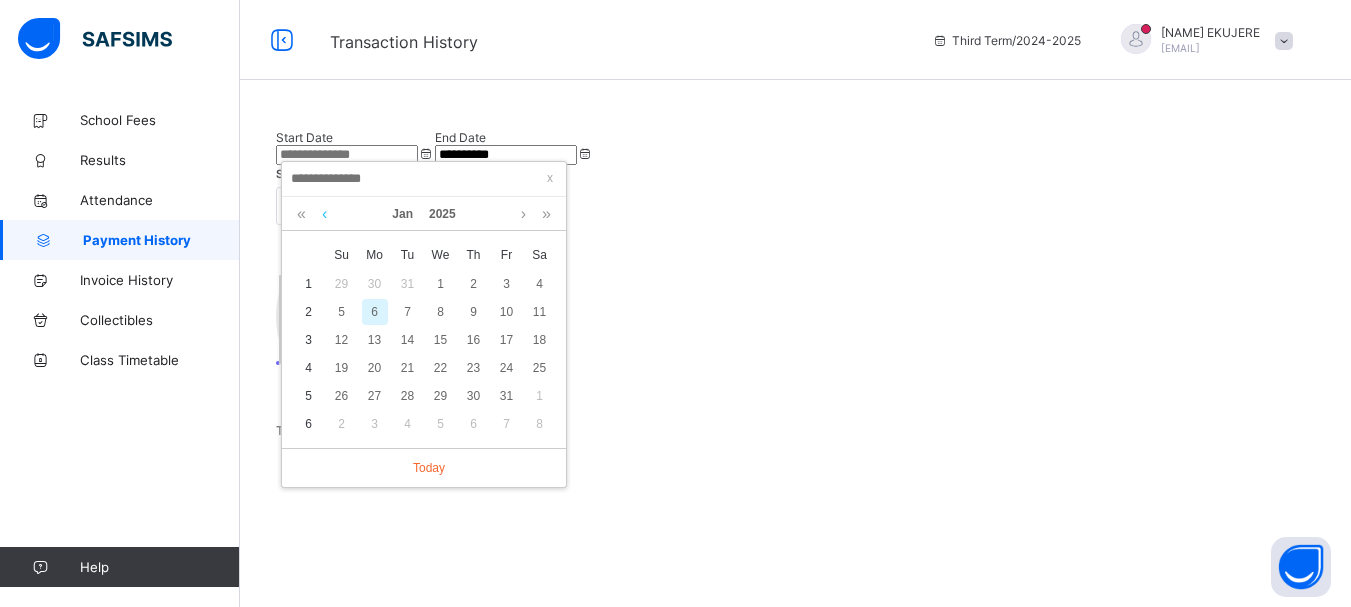 click at bounding box center [324, 214] 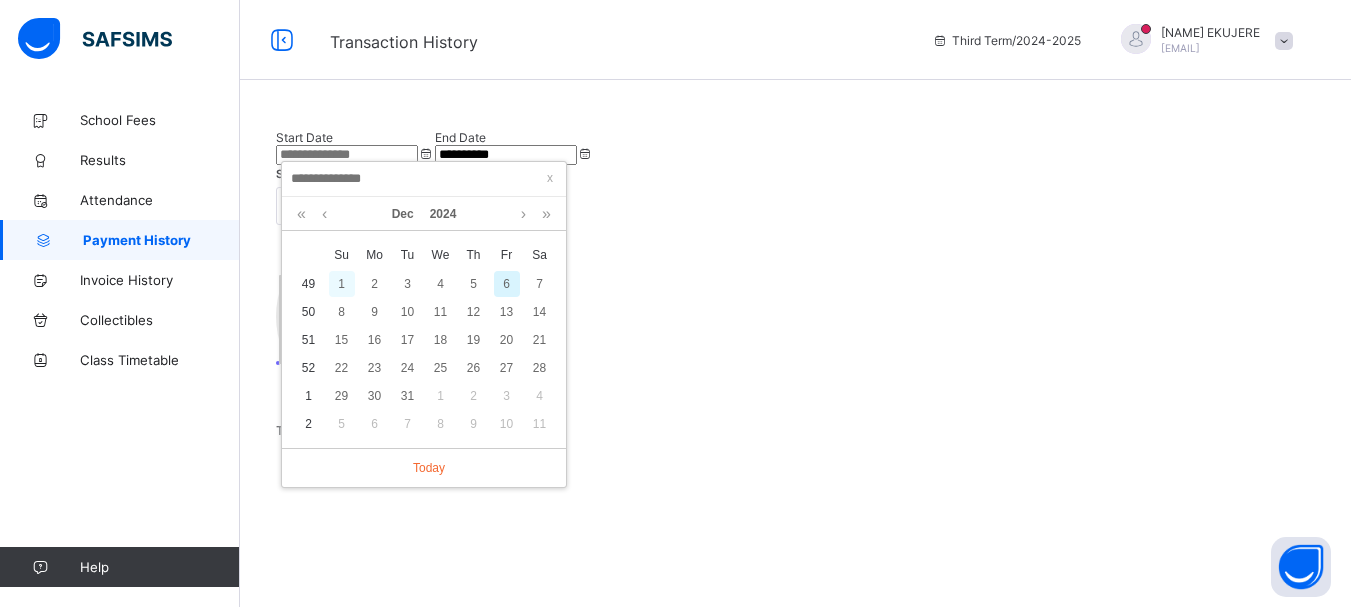 click on "1" at bounding box center [342, 284] 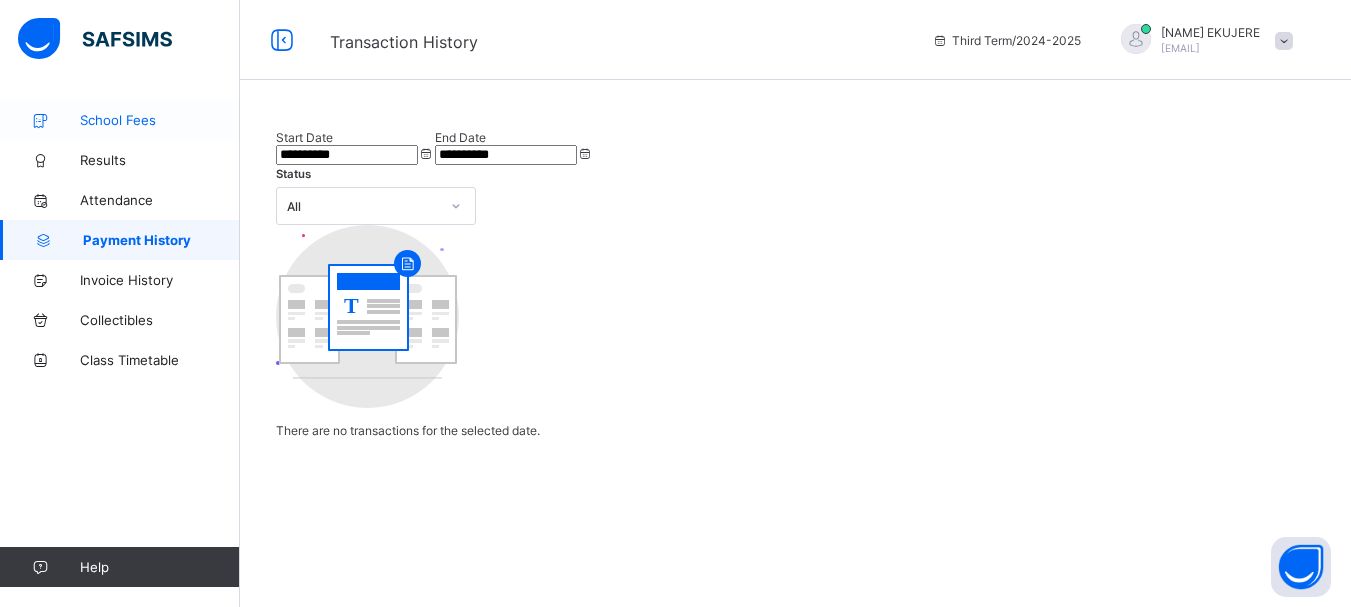 click on "School Fees" at bounding box center (120, 120) 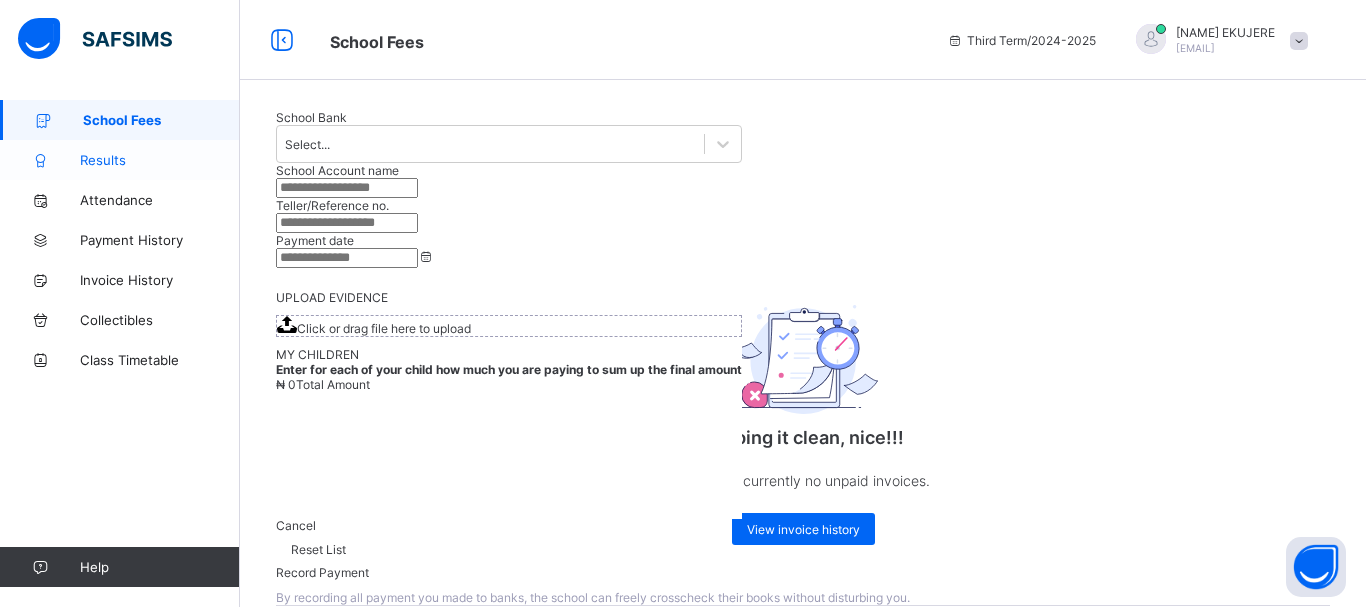 click on "Results" at bounding box center [160, 160] 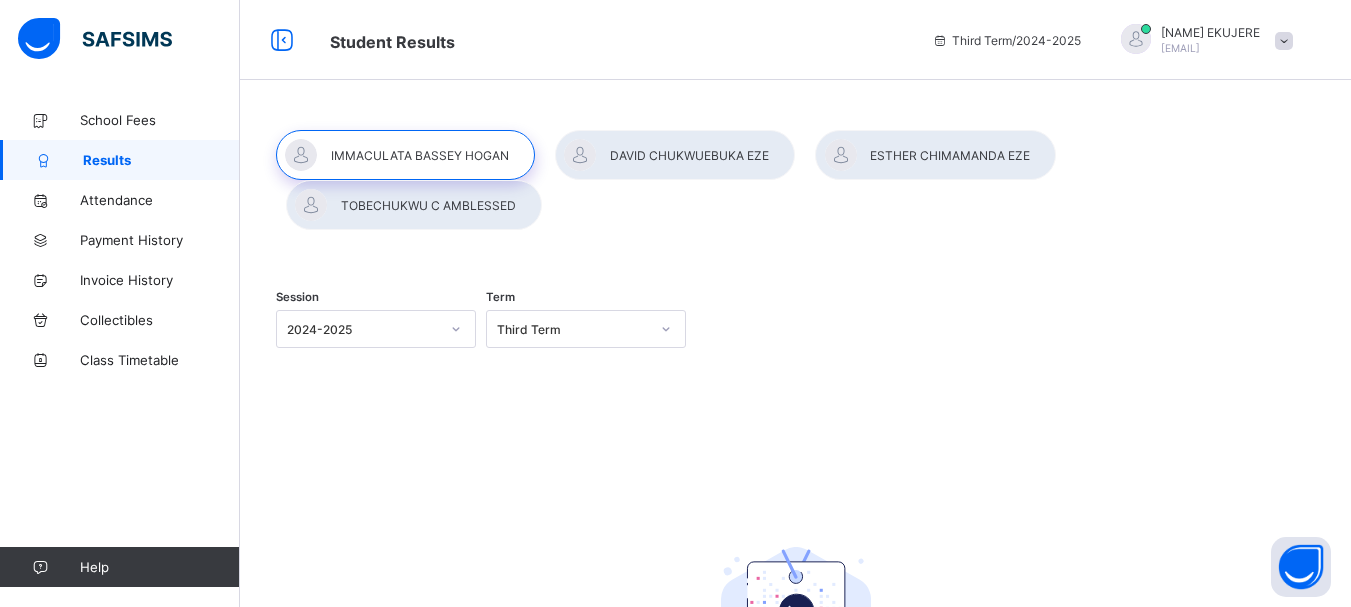 click at bounding box center [675, 155] 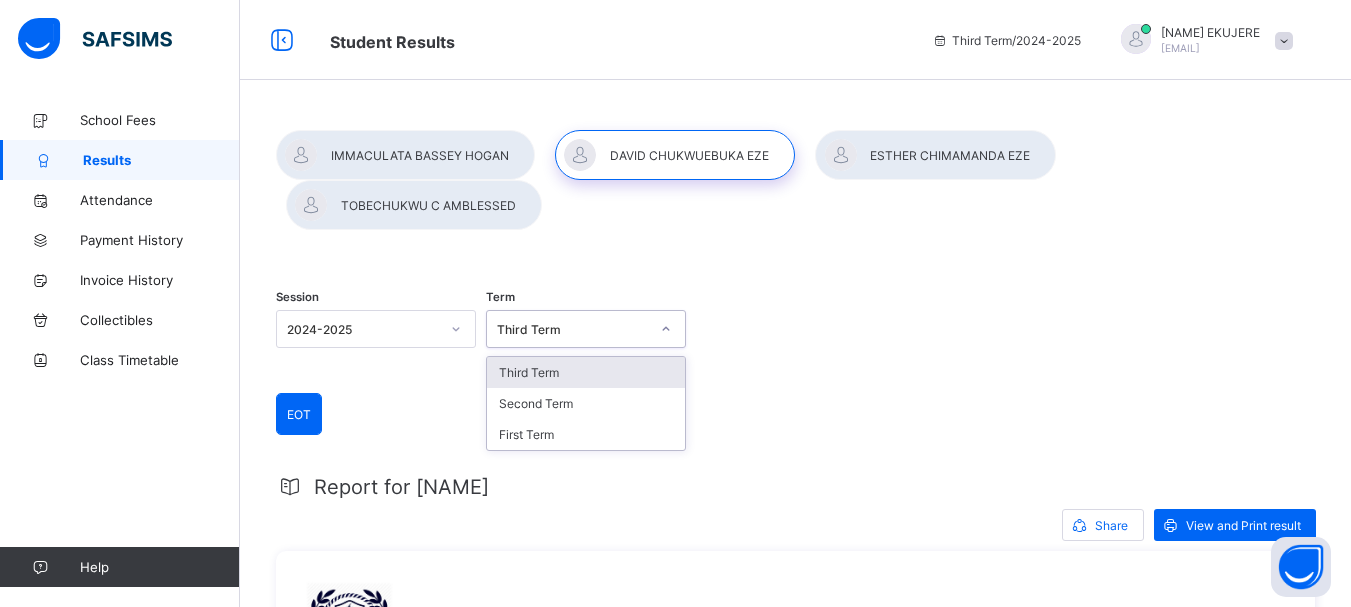 click 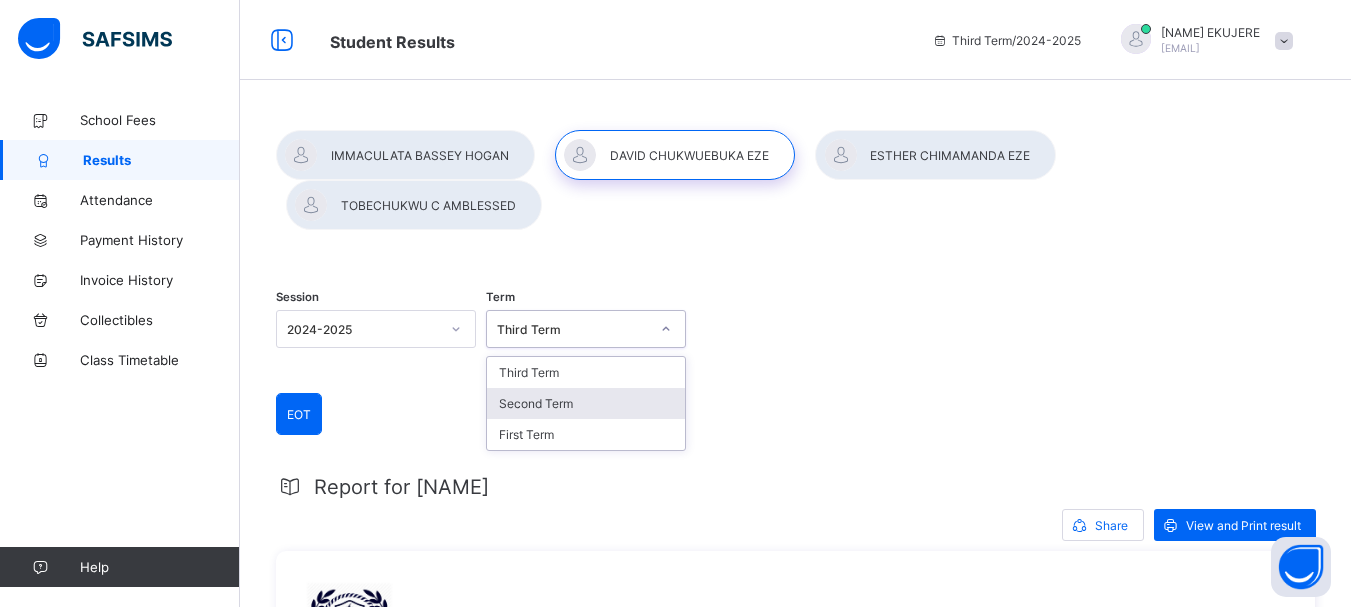 click on "Second Term" at bounding box center [586, 403] 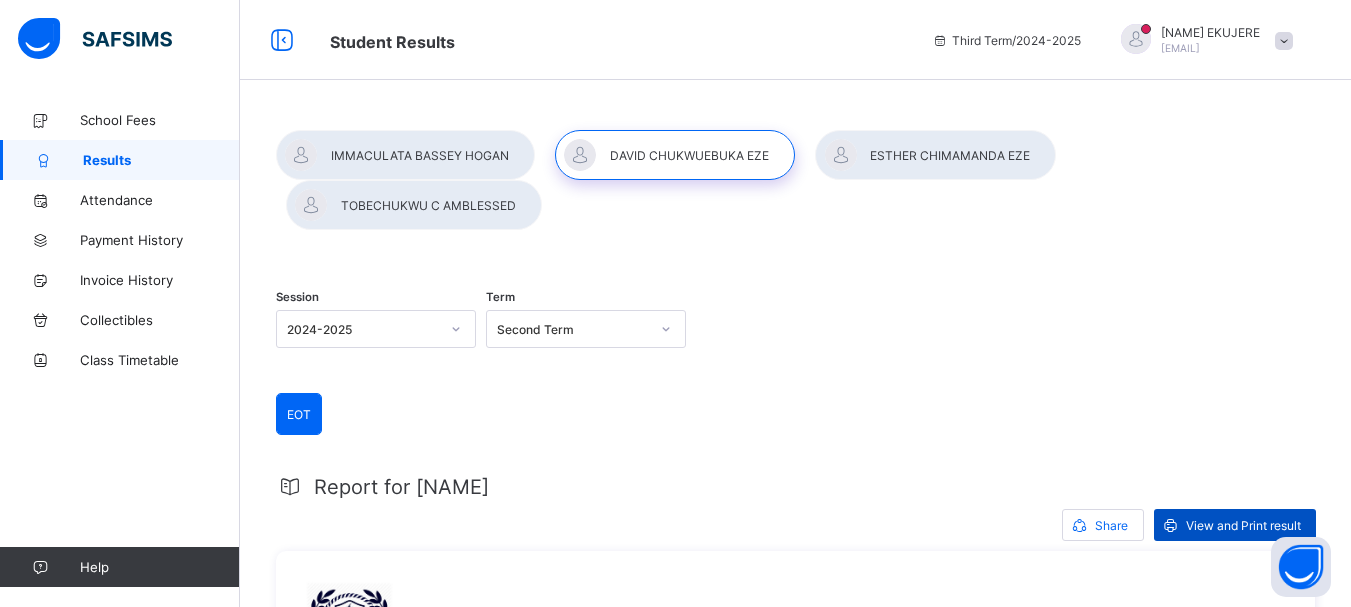 click on "View and Print result" at bounding box center (1243, 525) 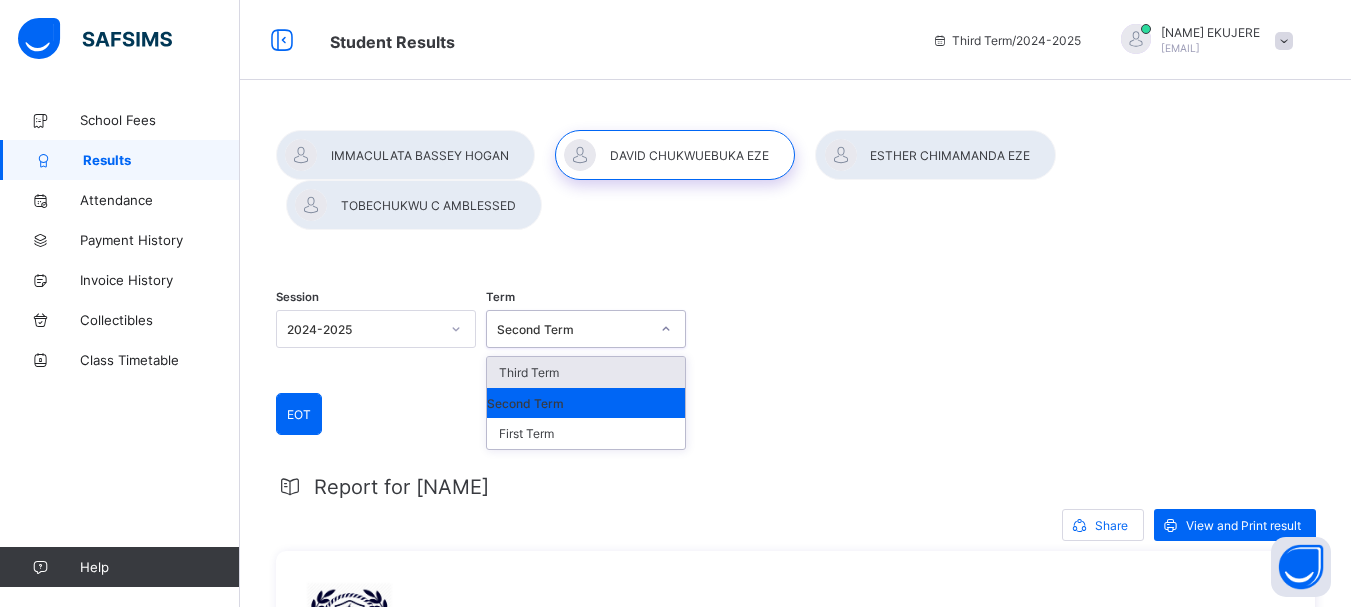 click 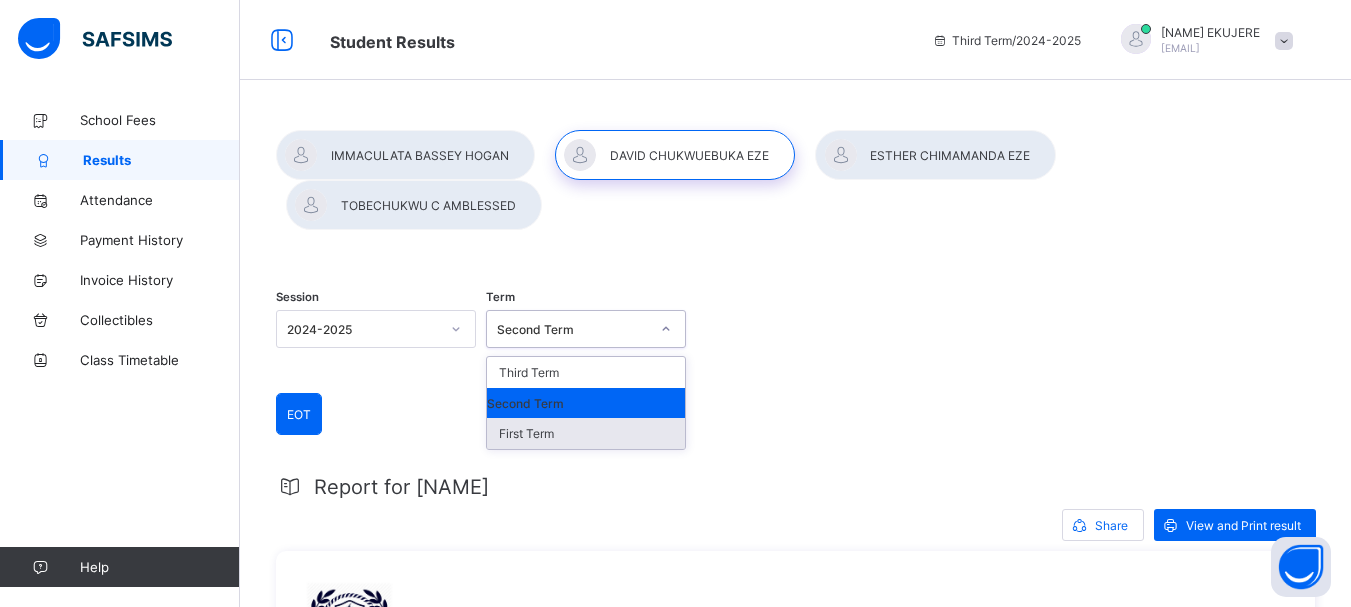 click on "First Term" at bounding box center [586, 433] 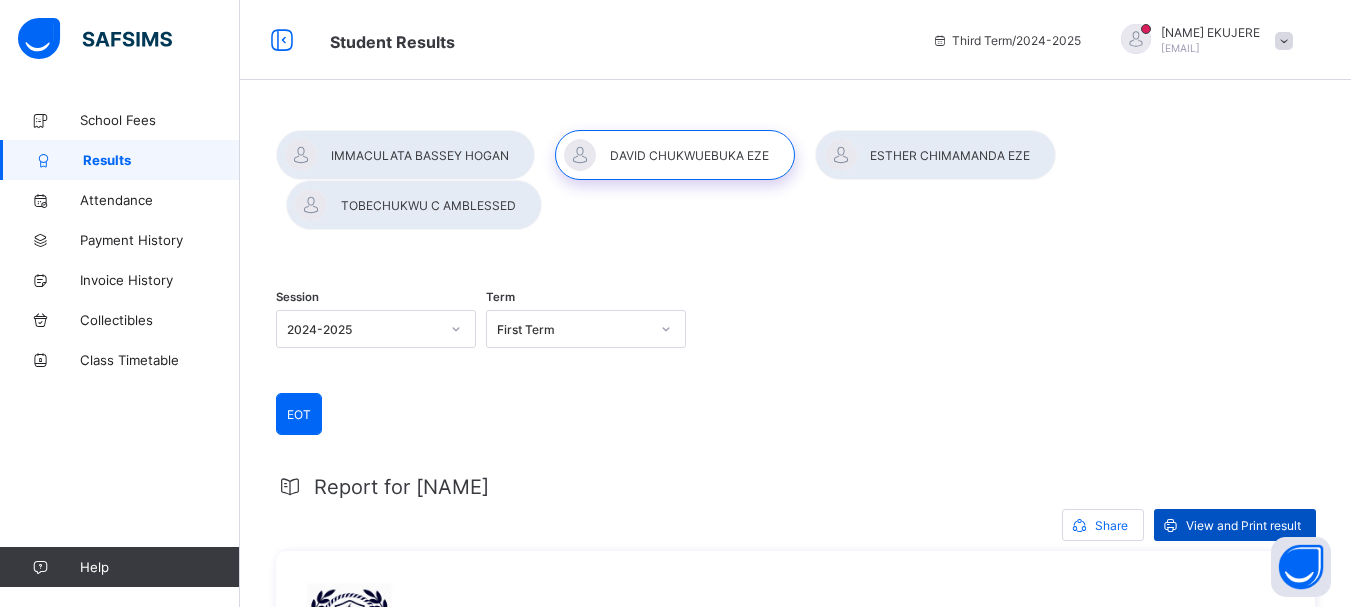 click on "View and Print result" at bounding box center (1235, 525) 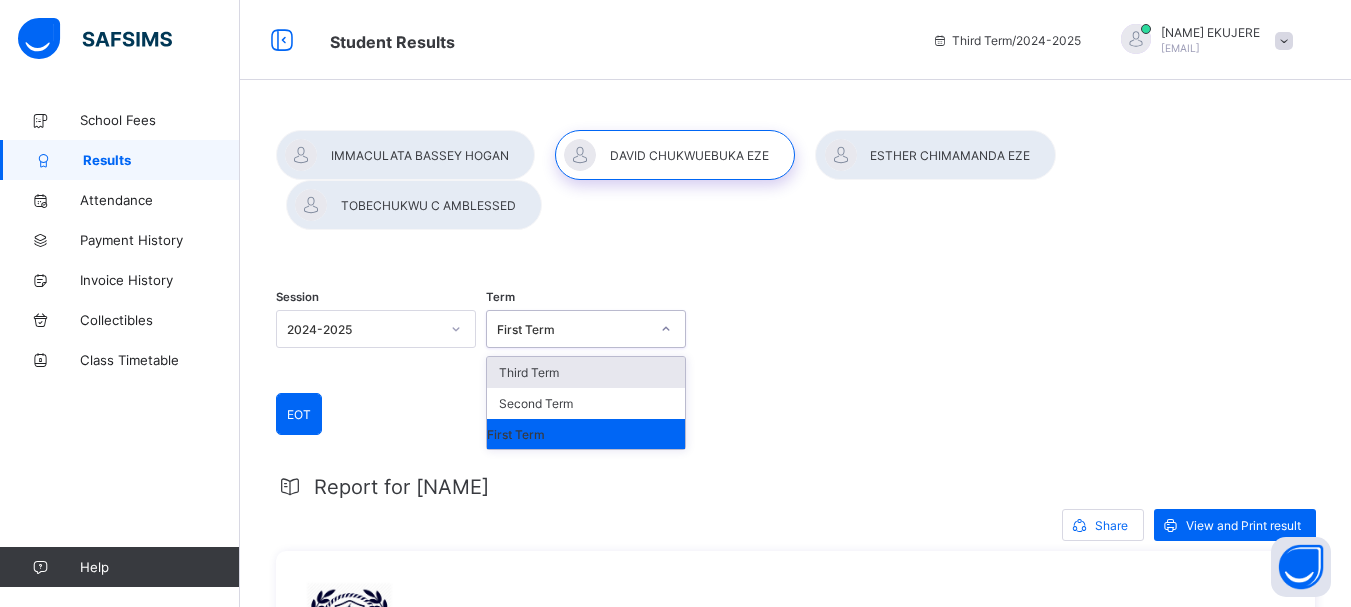 click at bounding box center (666, 329) 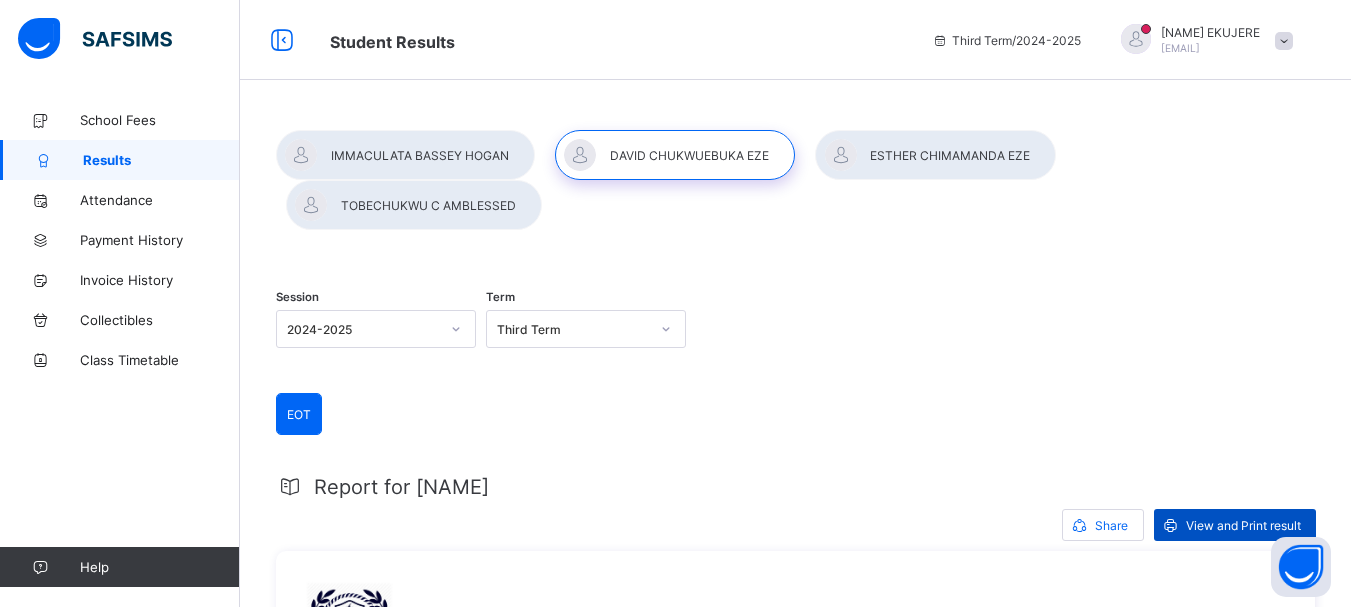 click on "View and Print result" at bounding box center (1243, 525) 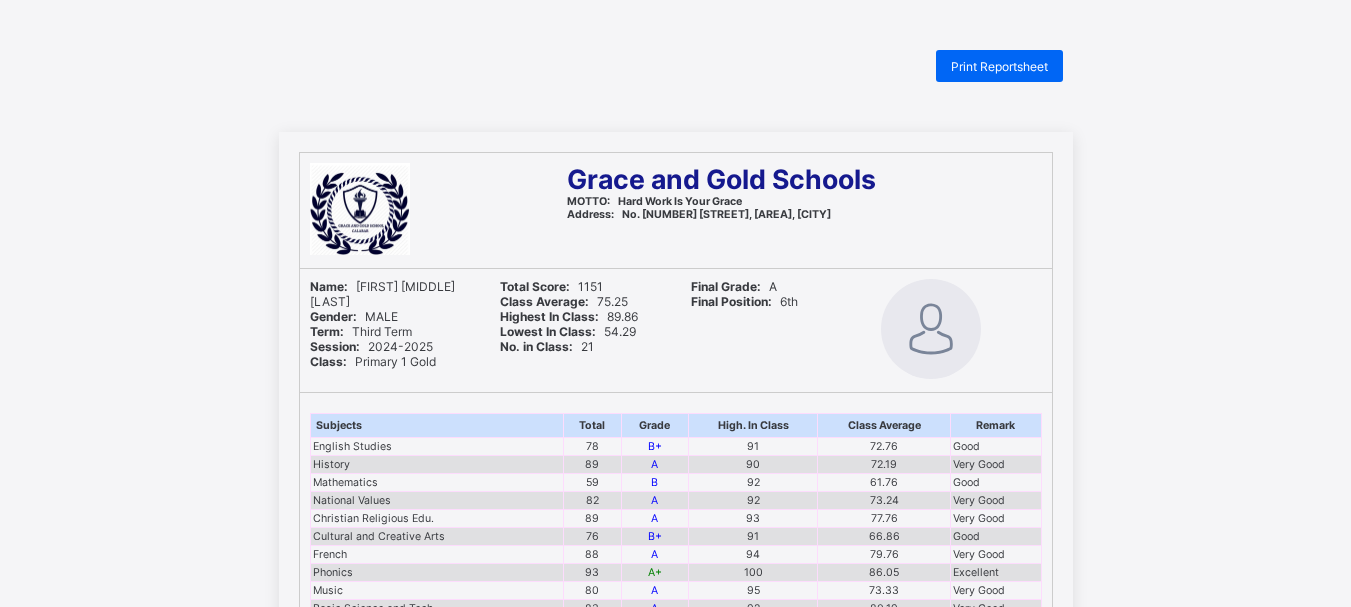 scroll, scrollTop: 0, scrollLeft: 0, axis: both 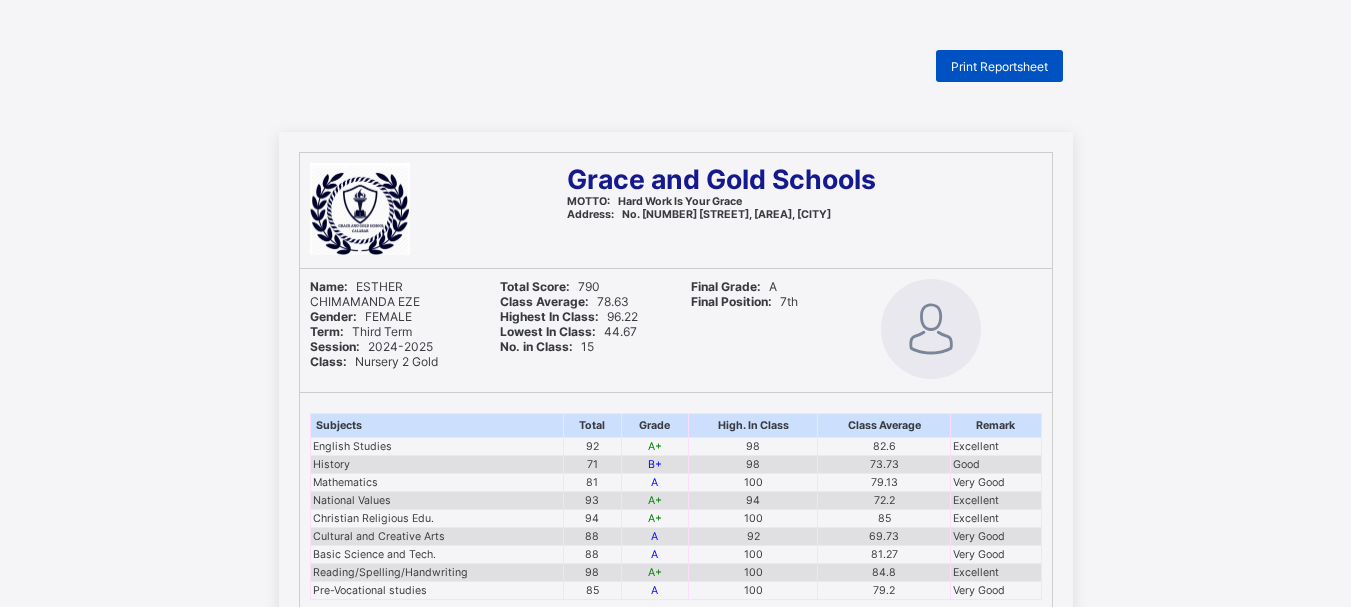 click on "Print Reportsheet" at bounding box center [999, 66] 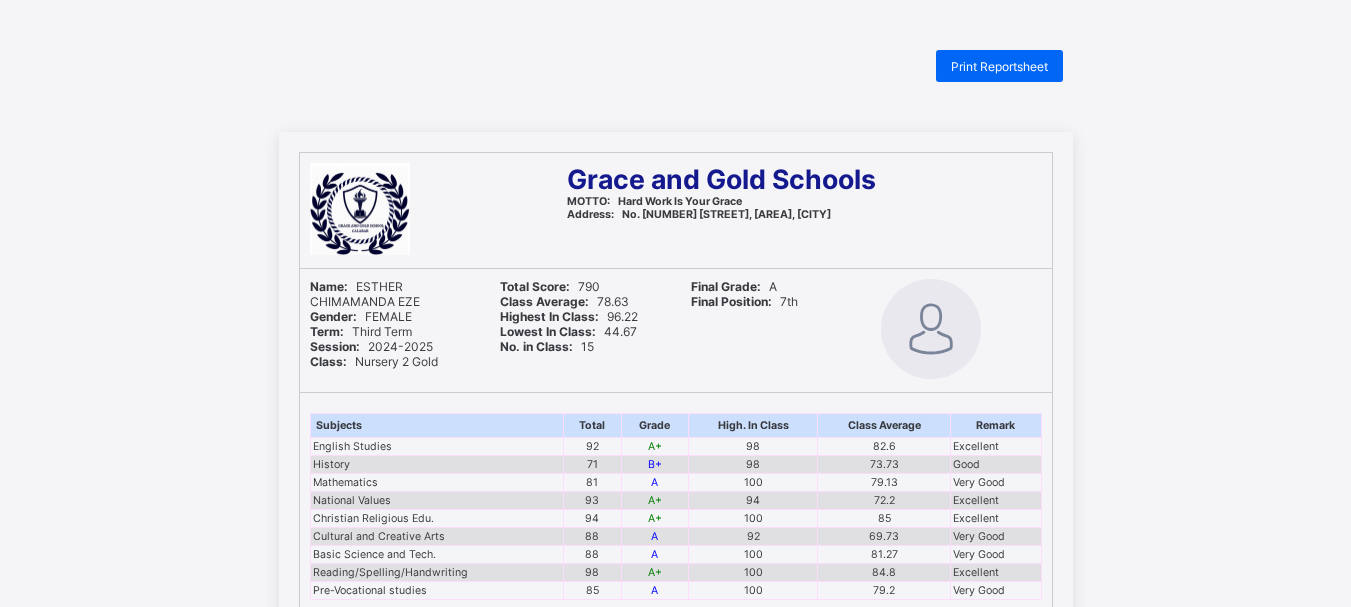 scroll, scrollTop: 531, scrollLeft: 0, axis: vertical 